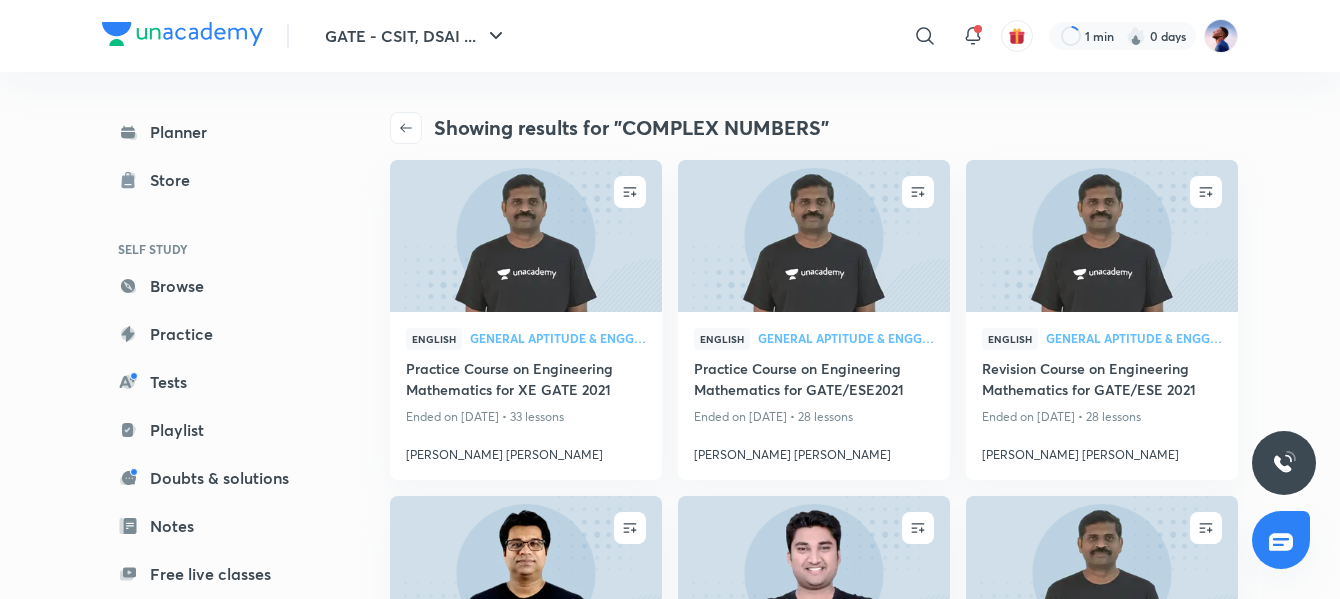 scroll, scrollTop: 0, scrollLeft: 0, axis: both 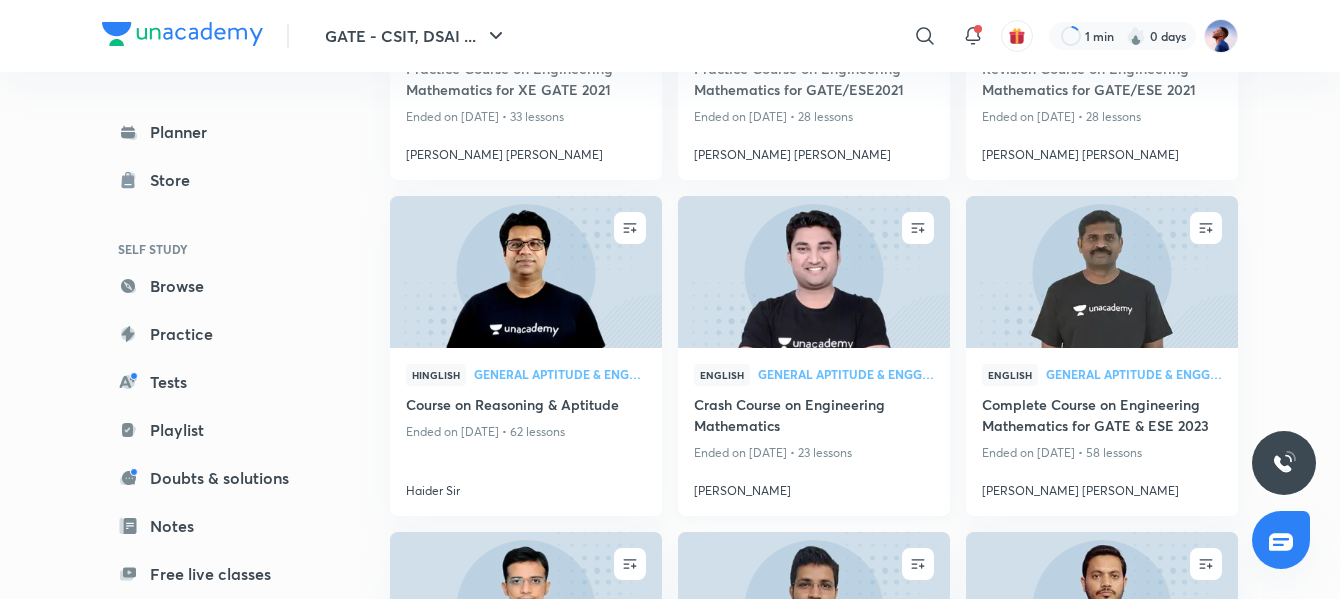 click on "Crash Course on Engineering Mathematics" at bounding box center (814, 417) 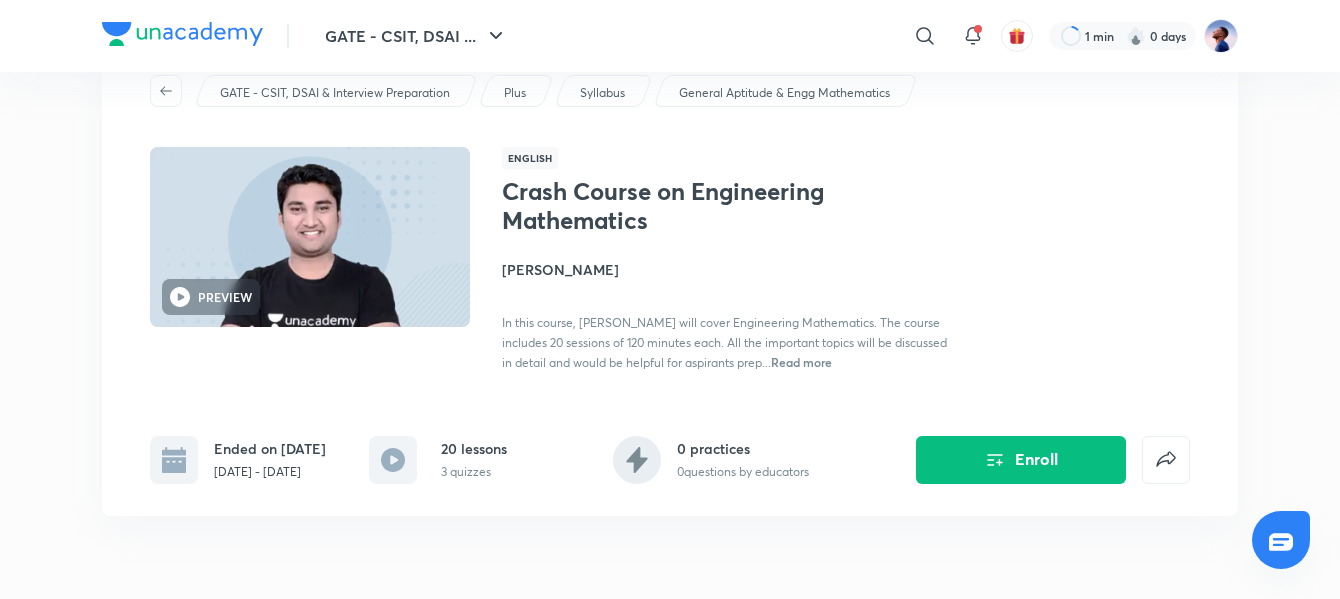 scroll, scrollTop: 300, scrollLeft: 0, axis: vertical 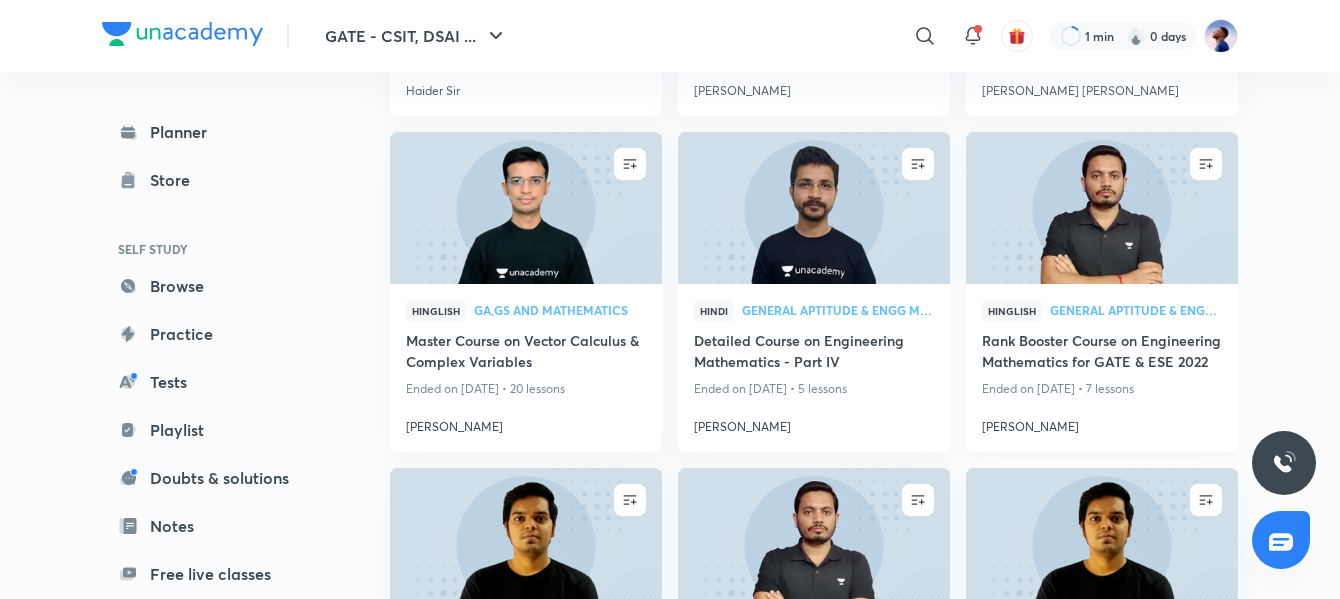 click on "Rank Booster Course on Engineering Mathematics for GATE & ESE 2022" at bounding box center [1102, 353] 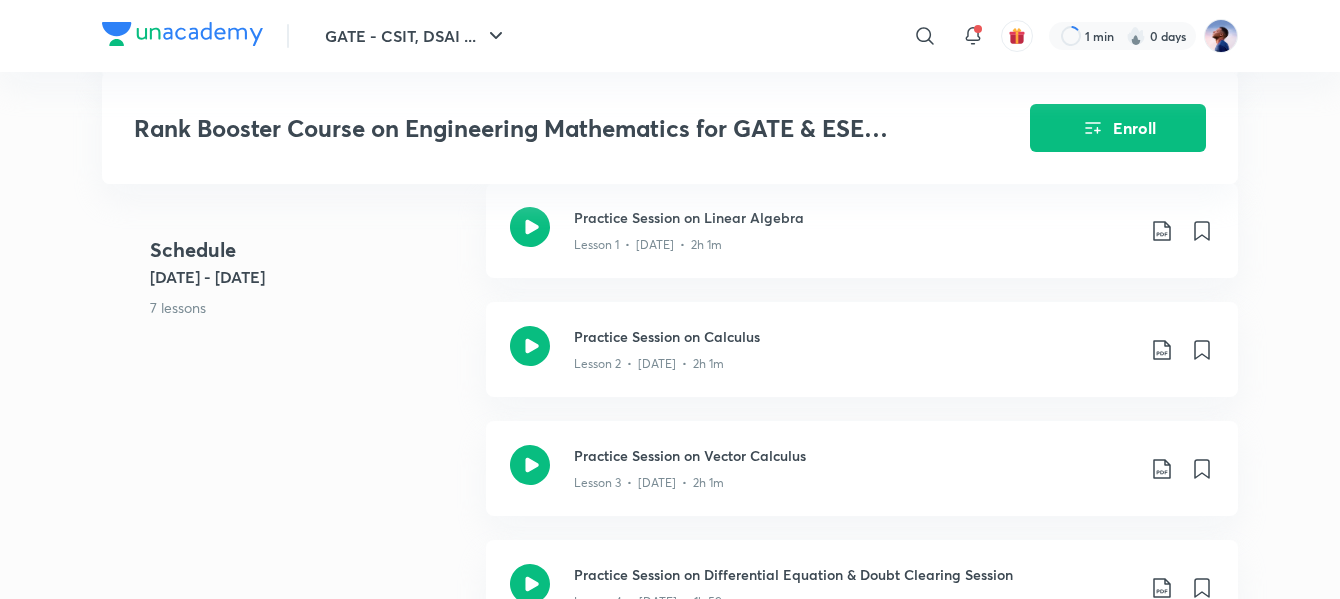 scroll, scrollTop: 500, scrollLeft: 0, axis: vertical 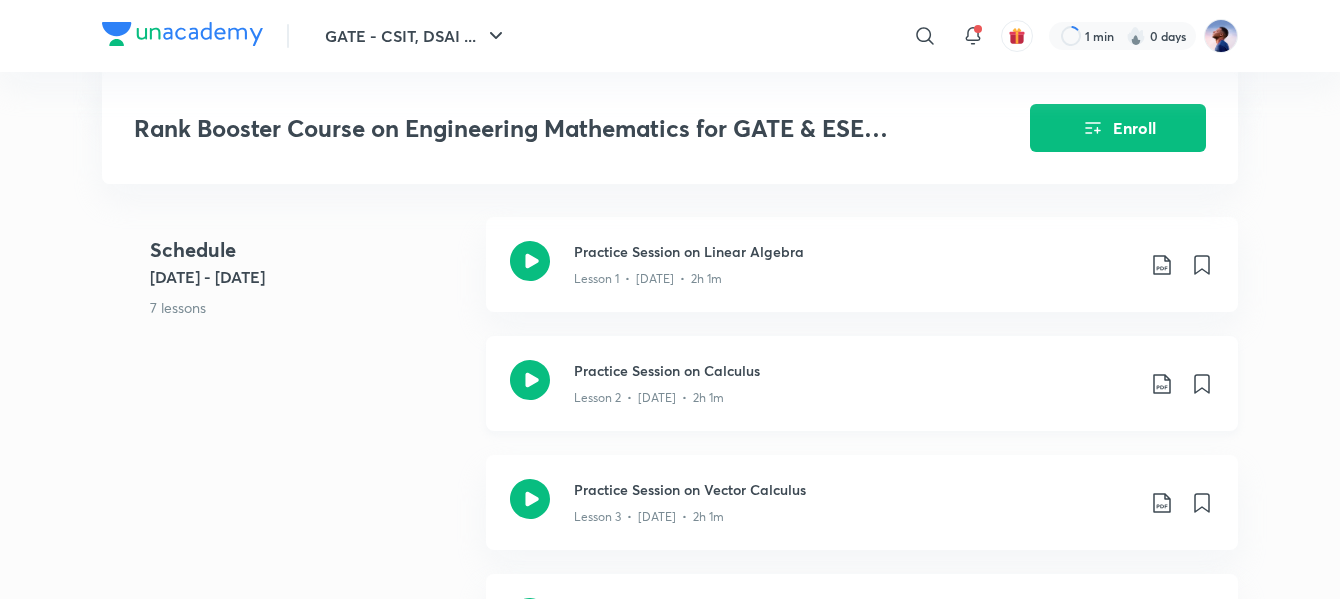 click 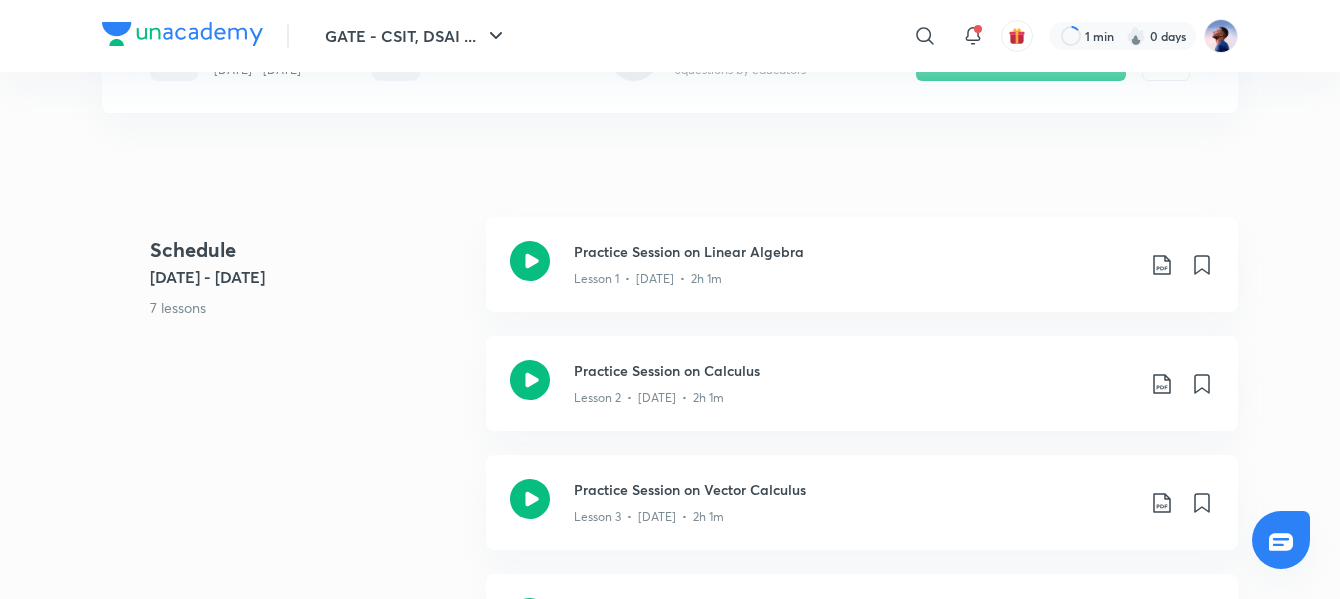 scroll, scrollTop: 0, scrollLeft: 0, axis: both 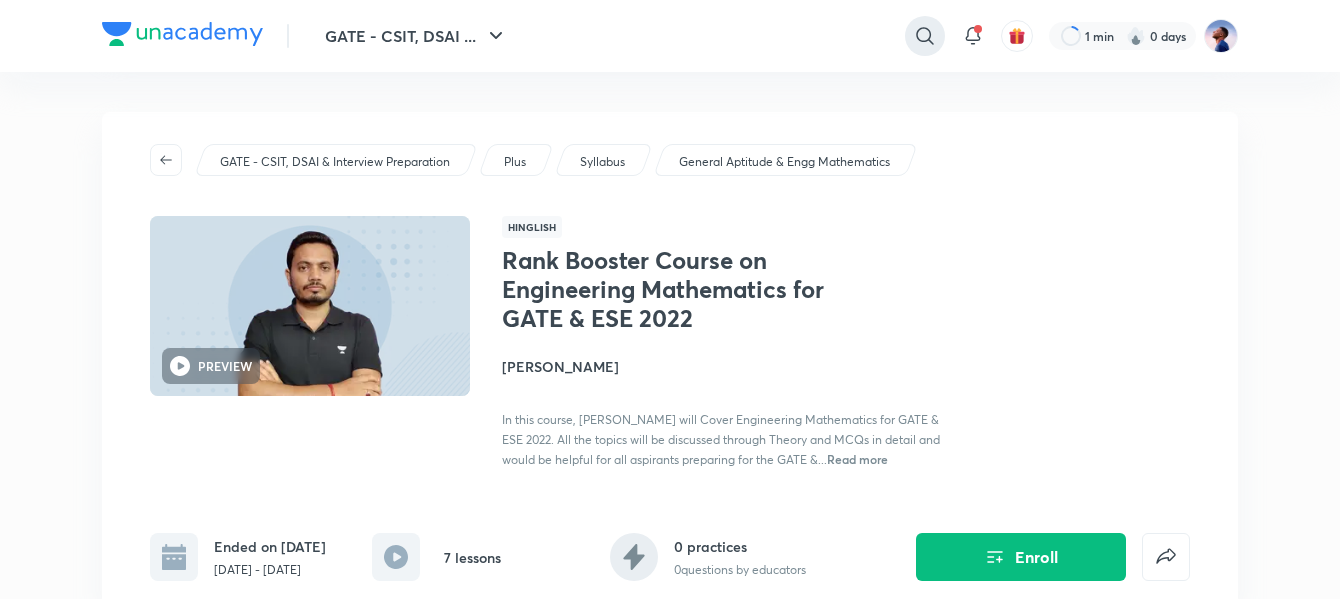 click 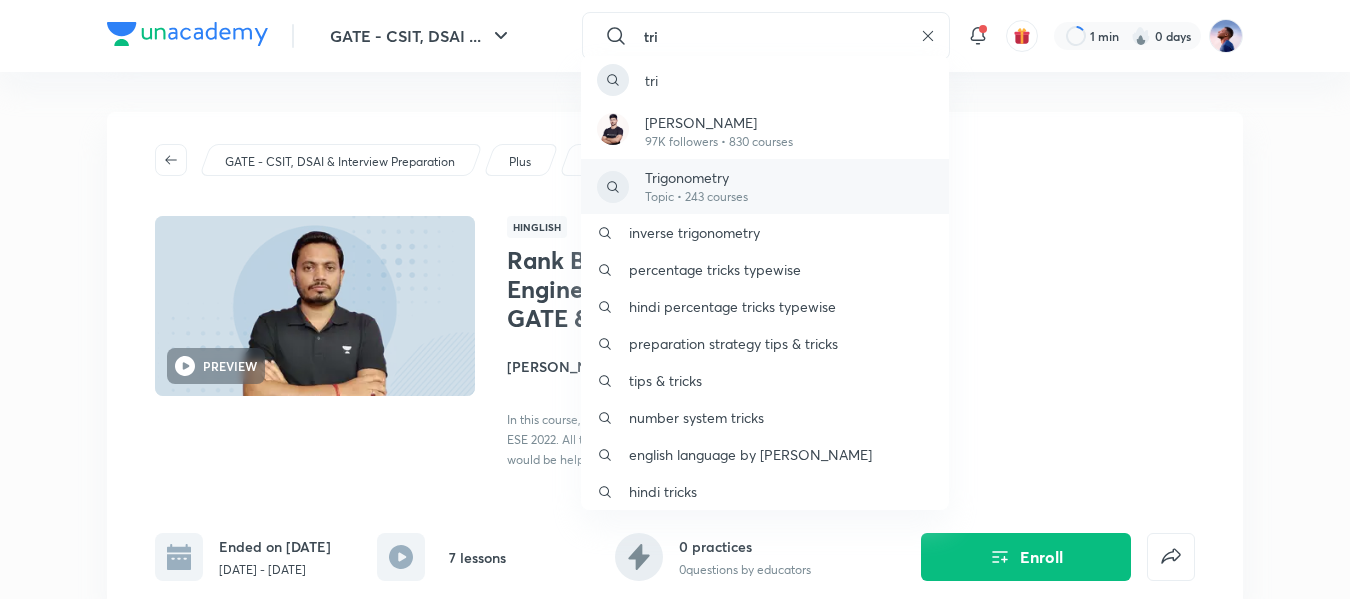 type on "tri" 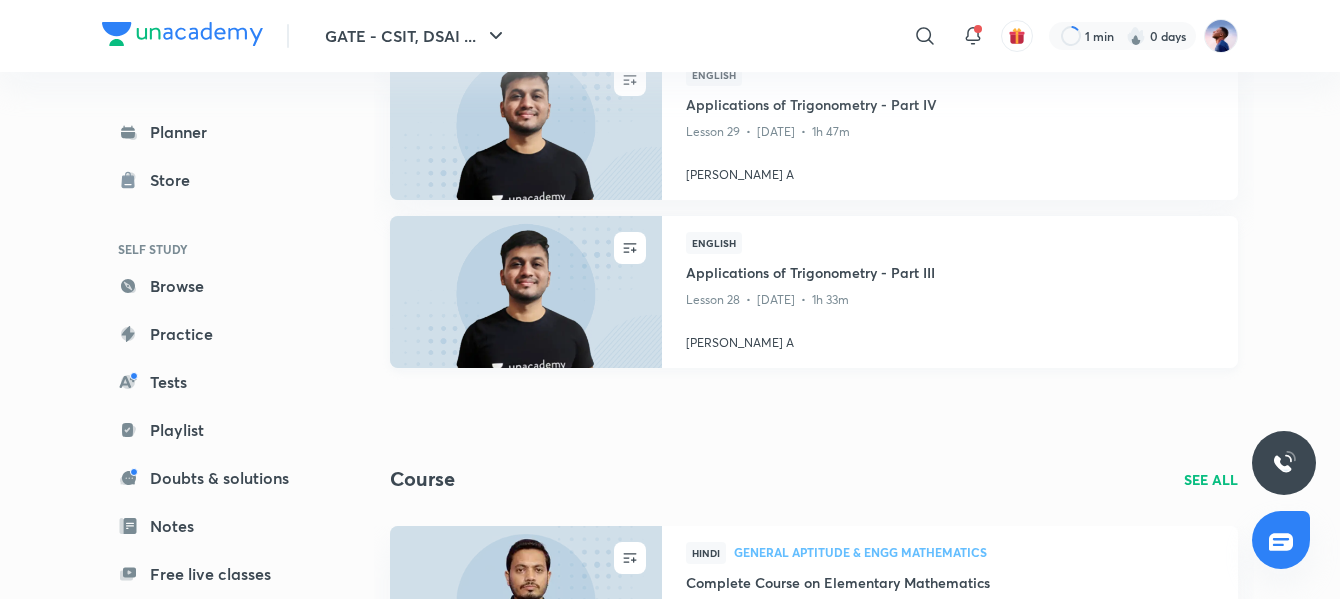 scroll, scrollTop: 399, scrollLeft: 0, axis: vertical 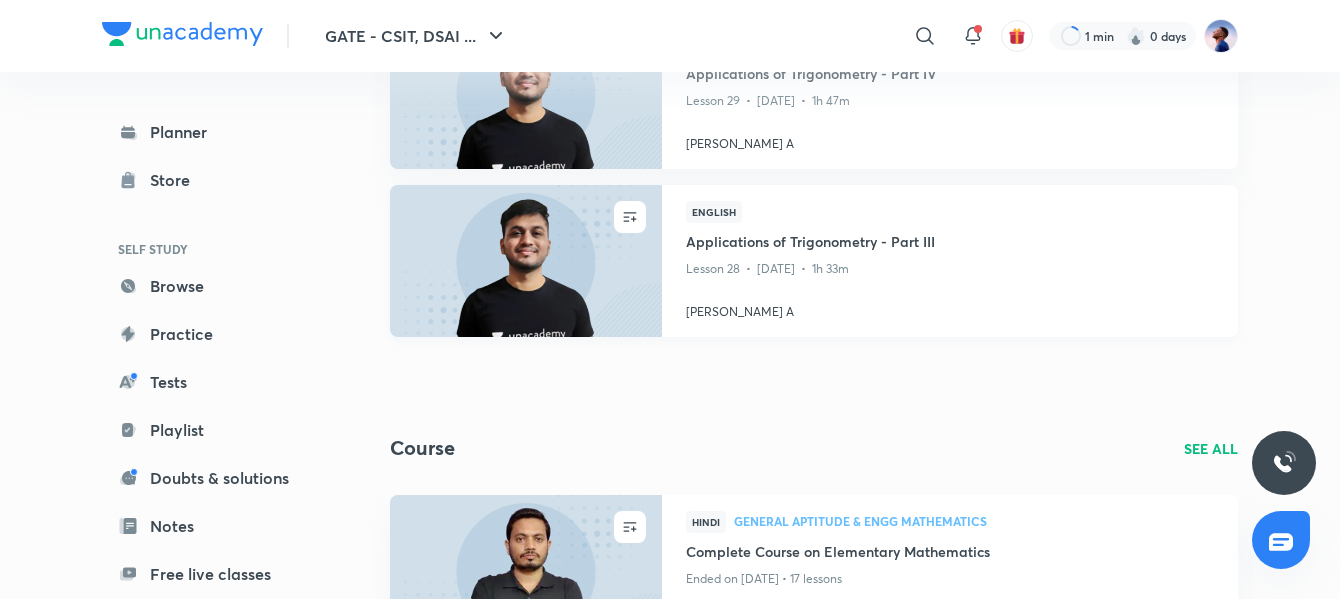 click on "Applications of Trigonometry - Part III" at bounding box center (950, 243) 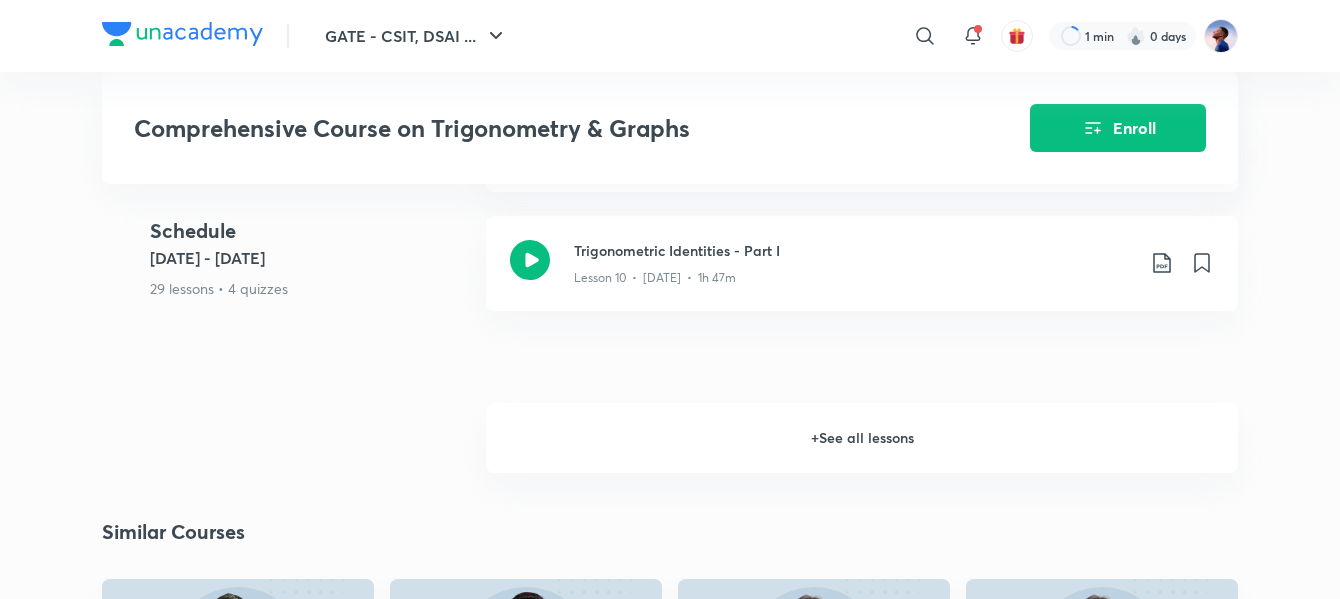 scroll, scrollTop: 1600, scrollLeft: 0, axis: vertical 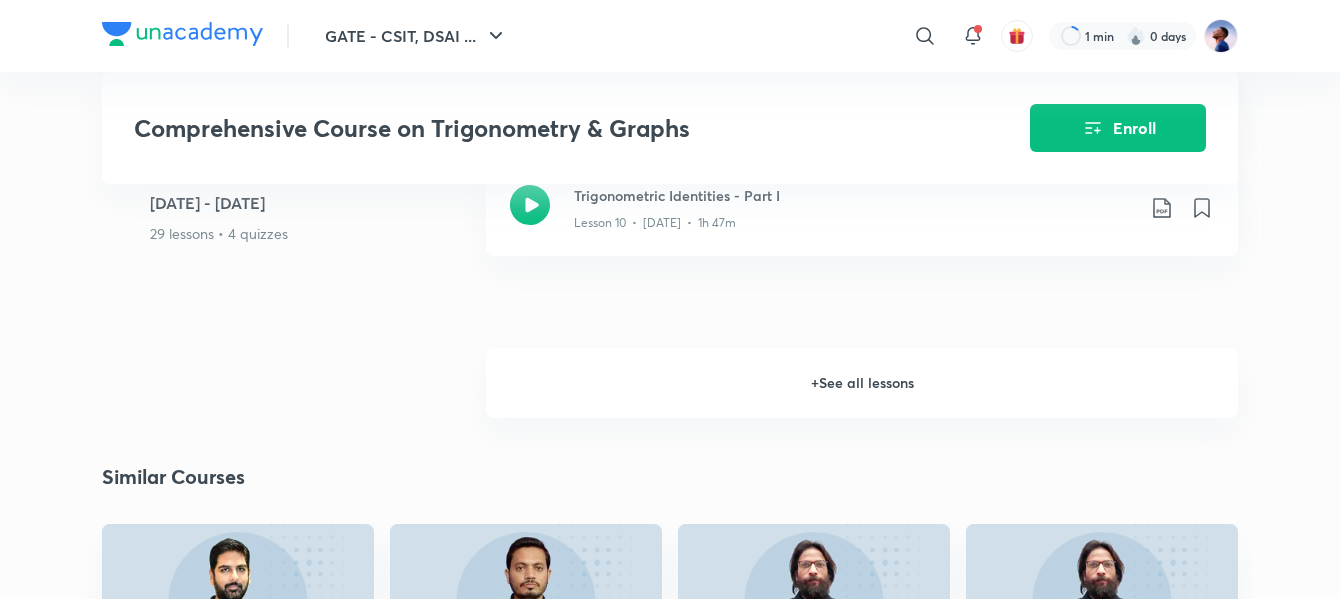 click on "+  See all lessons" at bounding box center [862, 383] 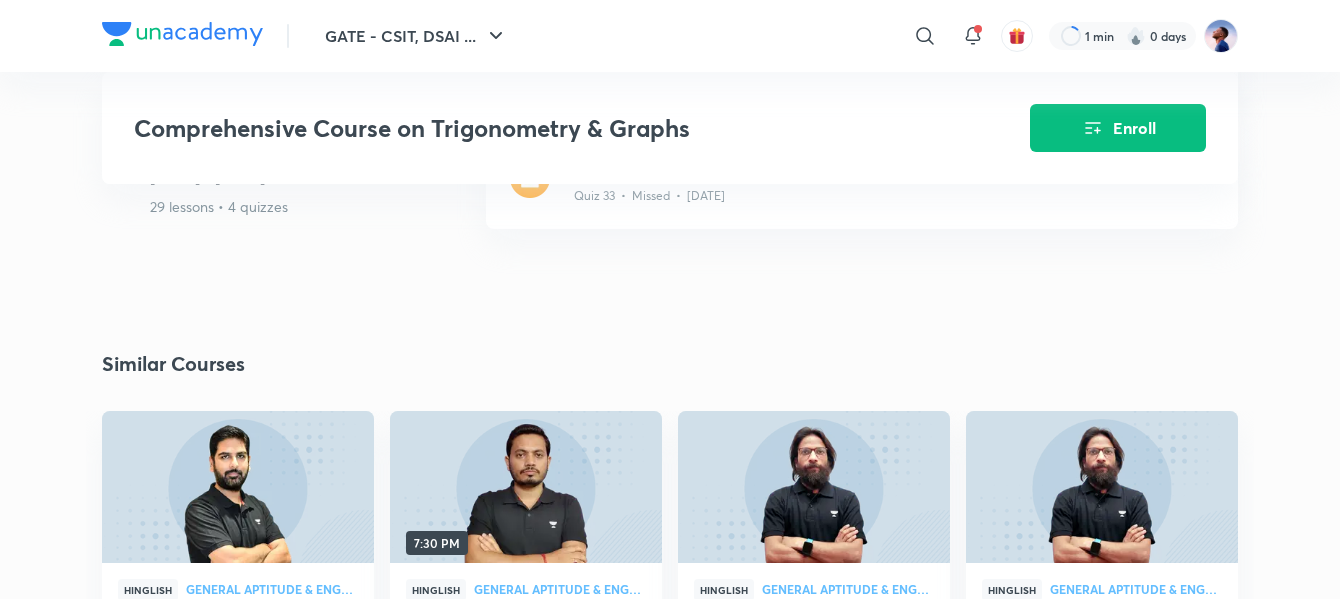 scroll, scrollTop: 4500, scrollLeft: 0, axis: vertical 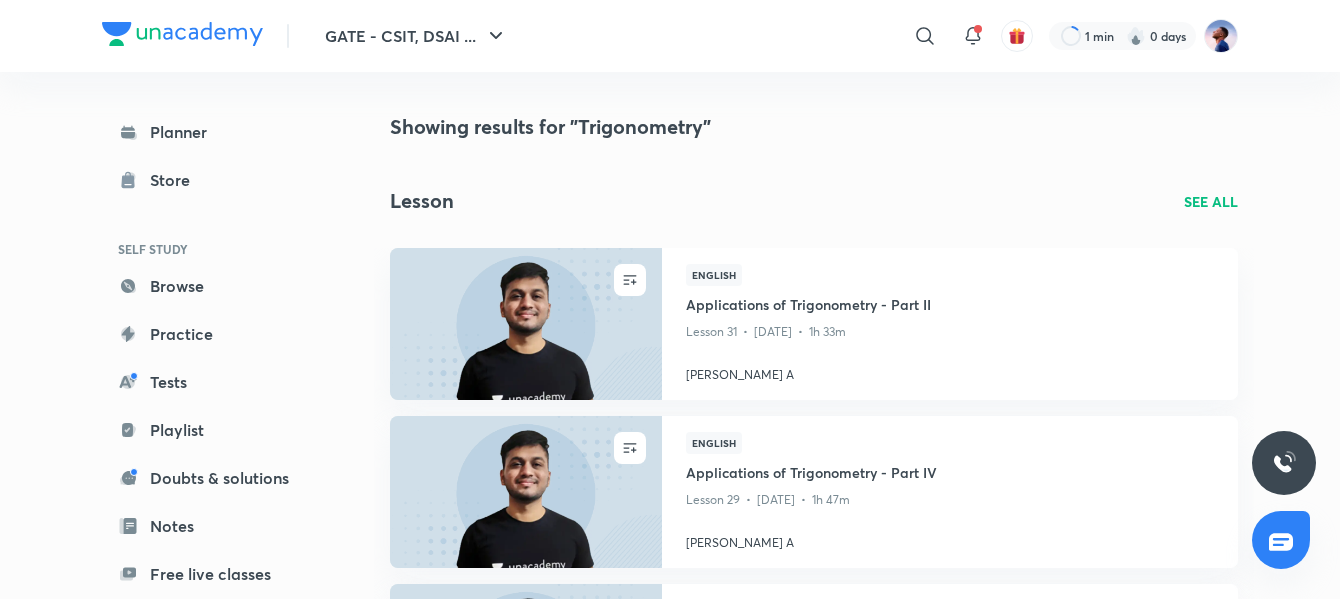 click on "SEE ALL" at bounding box center [1211, 201] 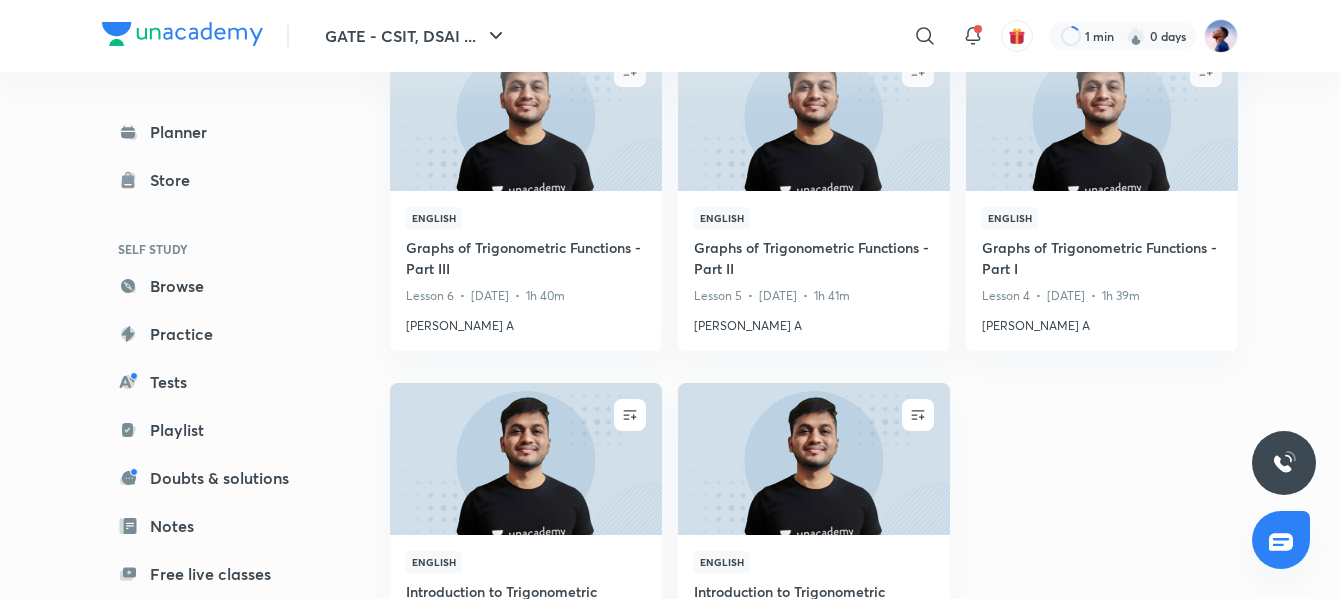 scroll, scrollTop: 2234, scrollLeft: 0, axis: vertical 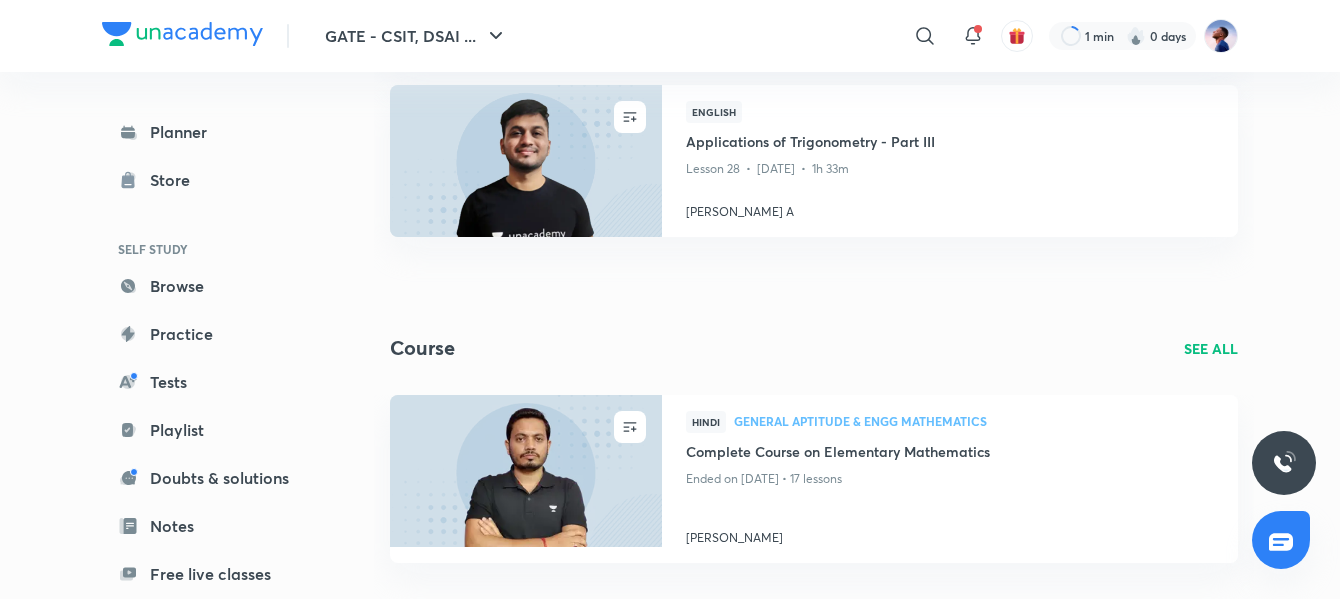 click on "SEE ALL" at bounding box center [1211, 348] 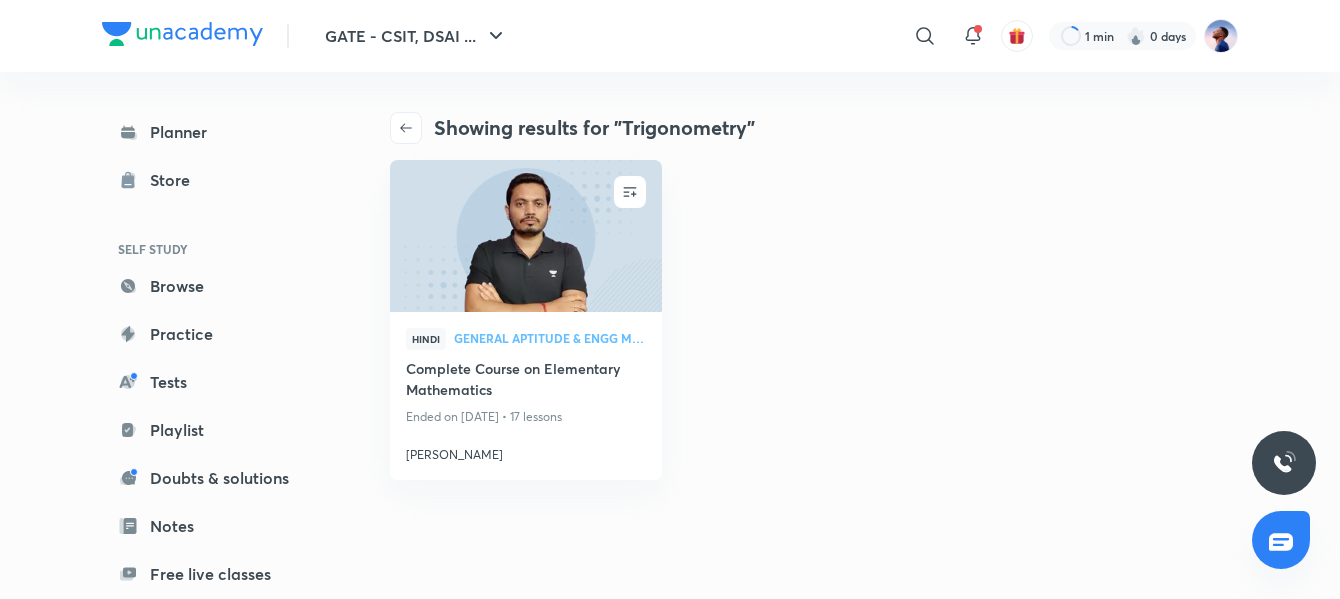 scroll, scrollTop: 0, scrollLeft: 0, axis: both 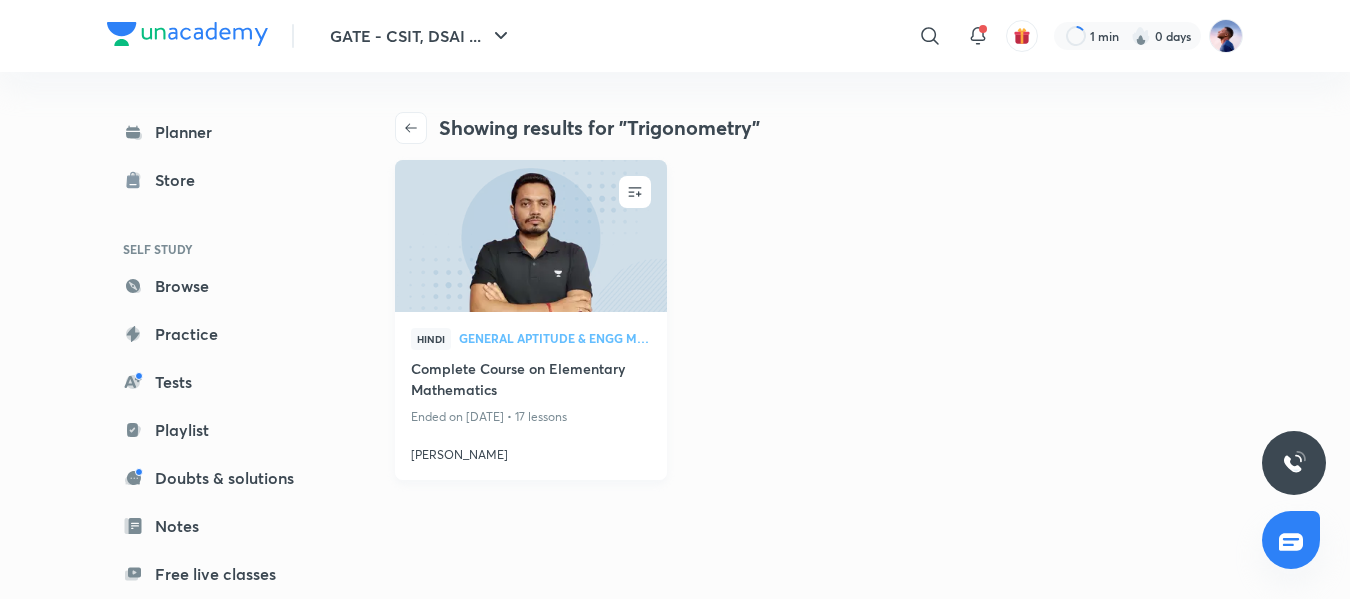 click on "Complete Course on Elementary Mathematics" at bounding box center [531, 381] 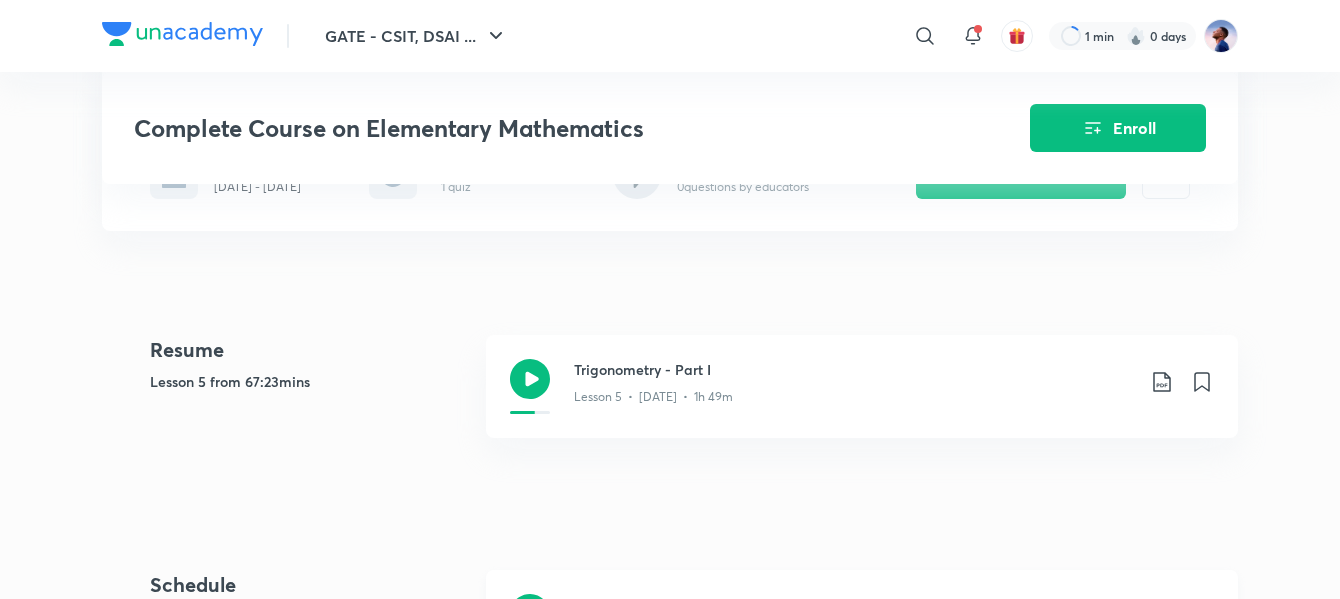 scroll, scrollTop: 300, scrollLeft: 0, axis: vertical 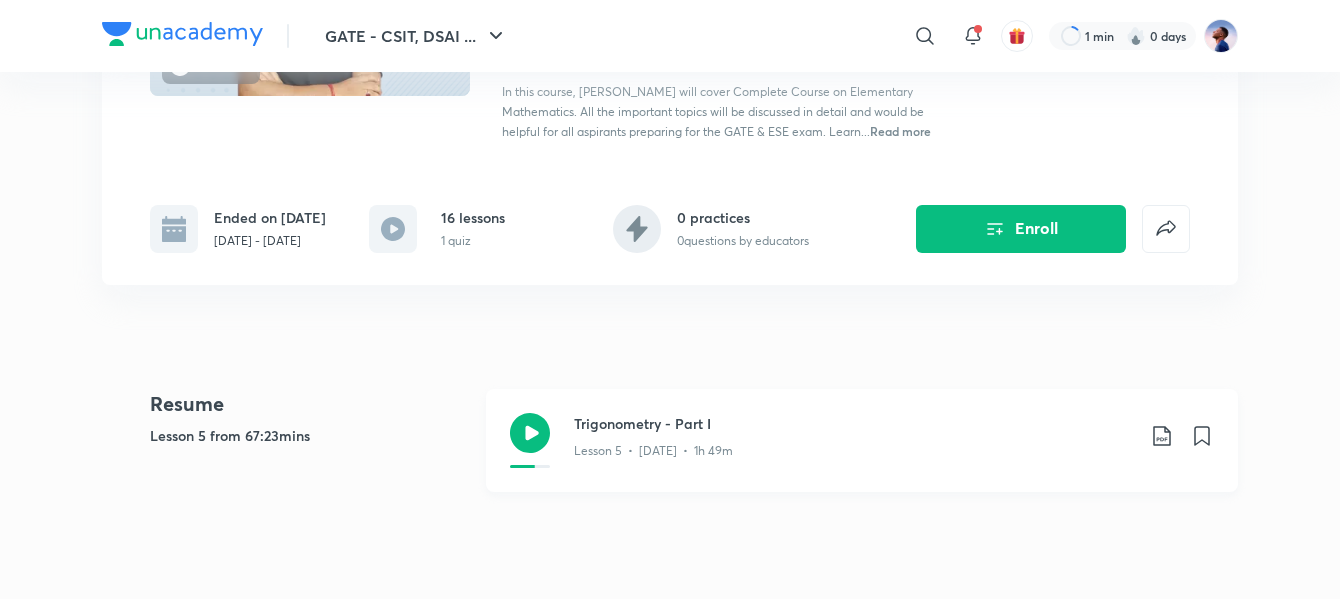 click 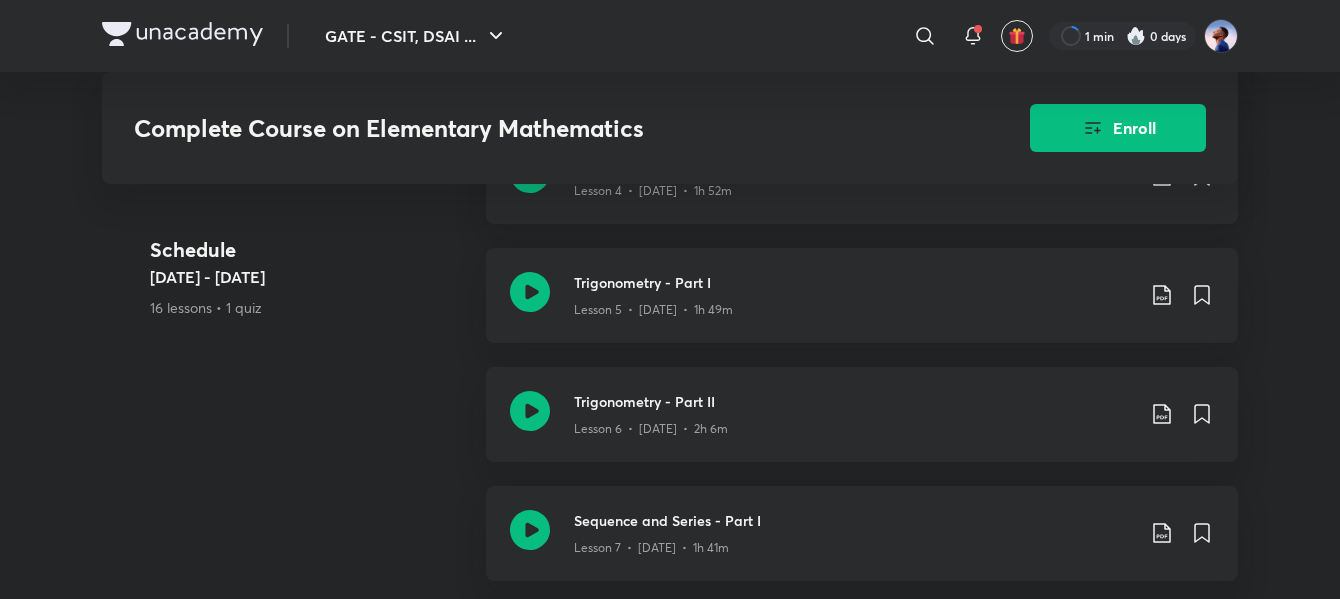 scroll, scrollTop: 1200, scrollLeft: 0, axis: vertical 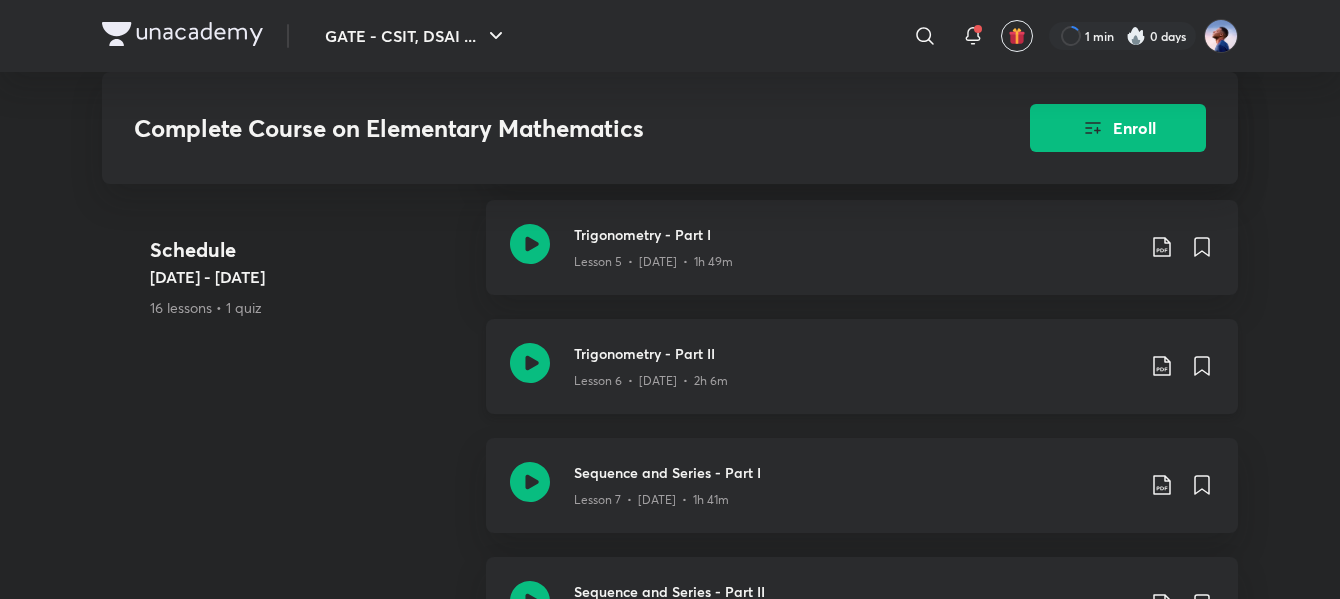 click 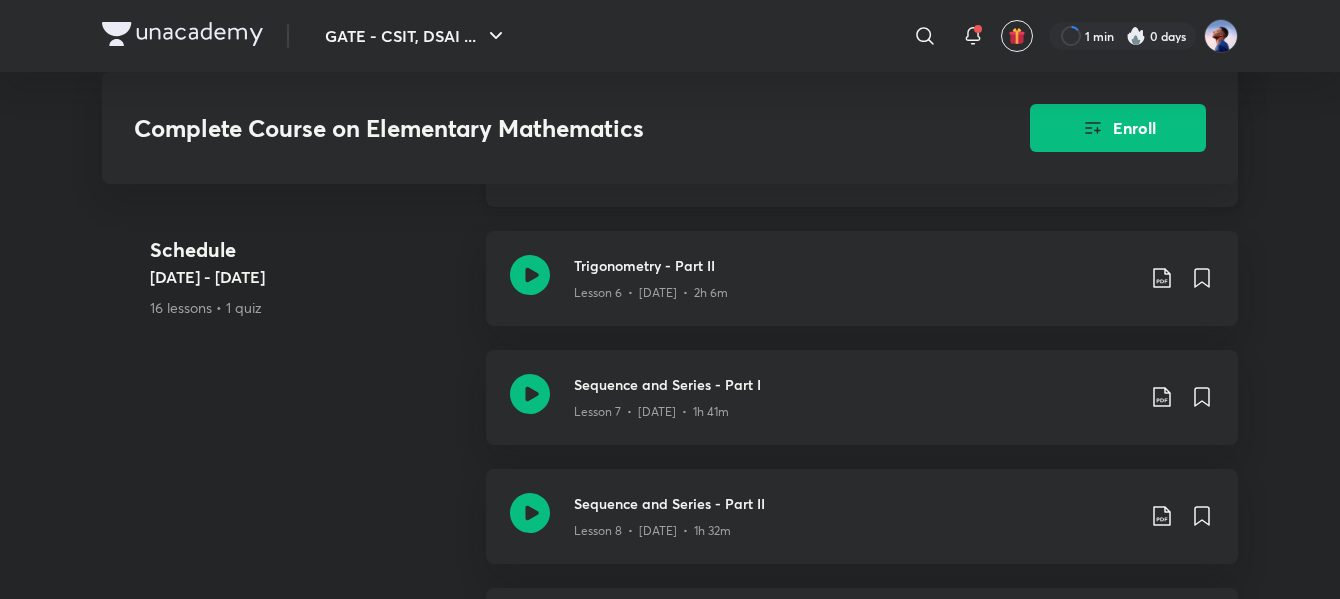 scroll, scrollTop: 1300, scrollLeft: 0, axis: vertical 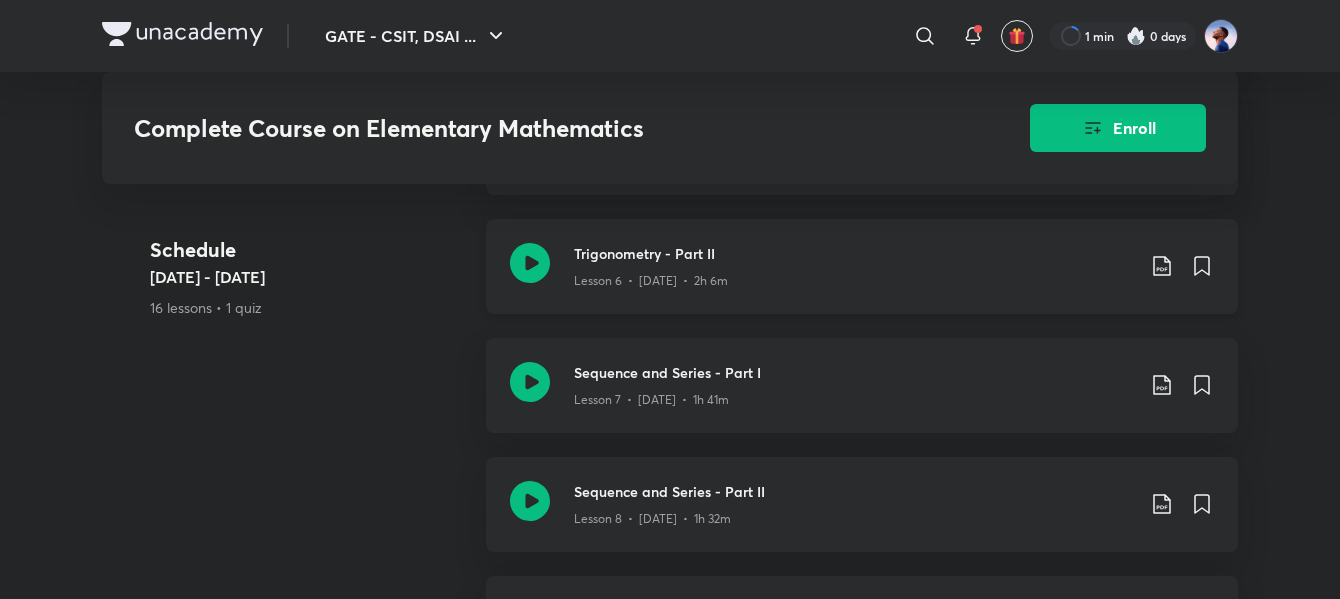click 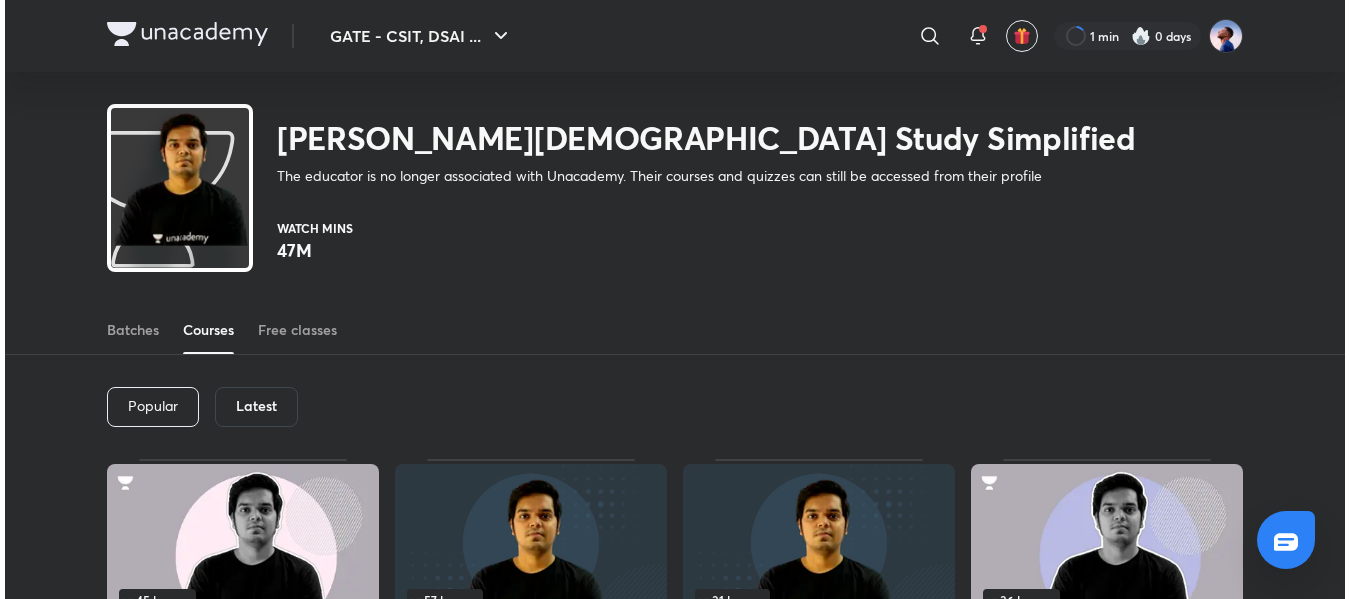 scroll, scrollTop: 0, scrollLeft: 0, axis: both 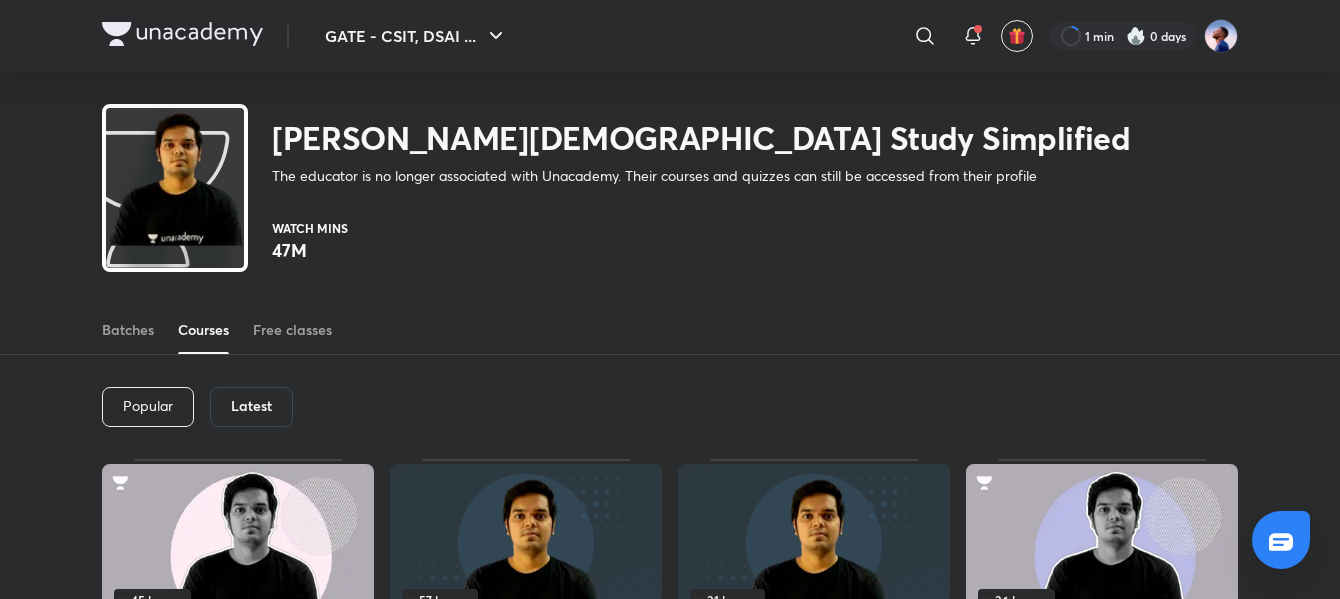click 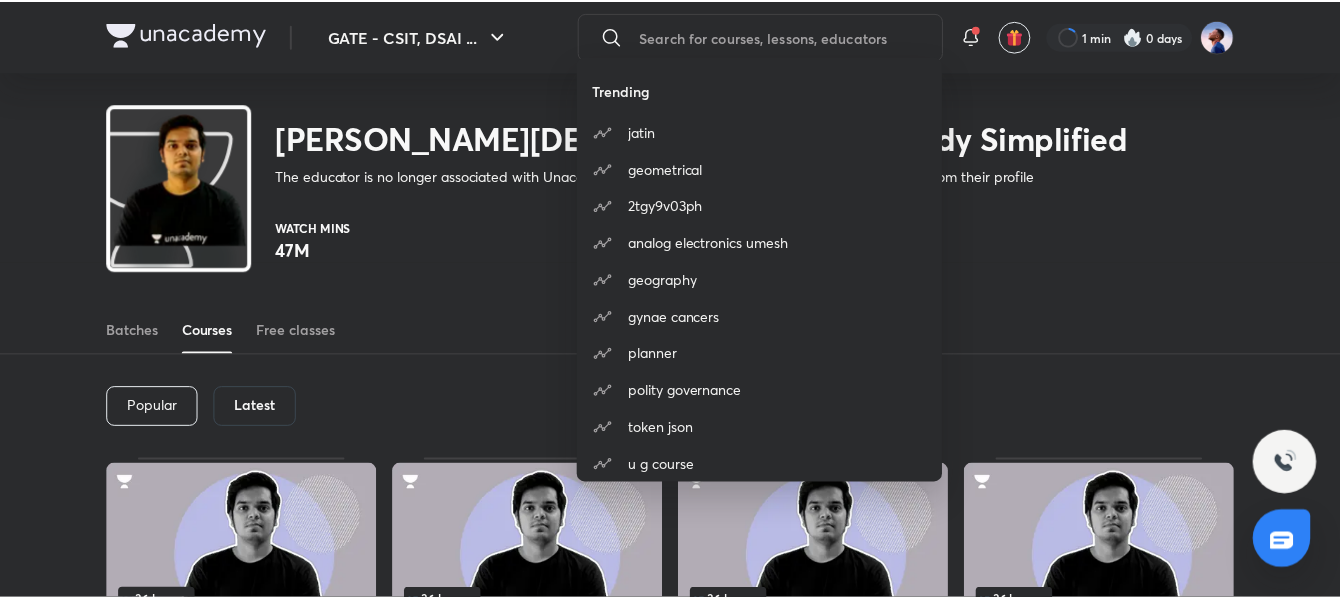 scroll, scrollTop: 0, scrollLeft: 0, axis: both 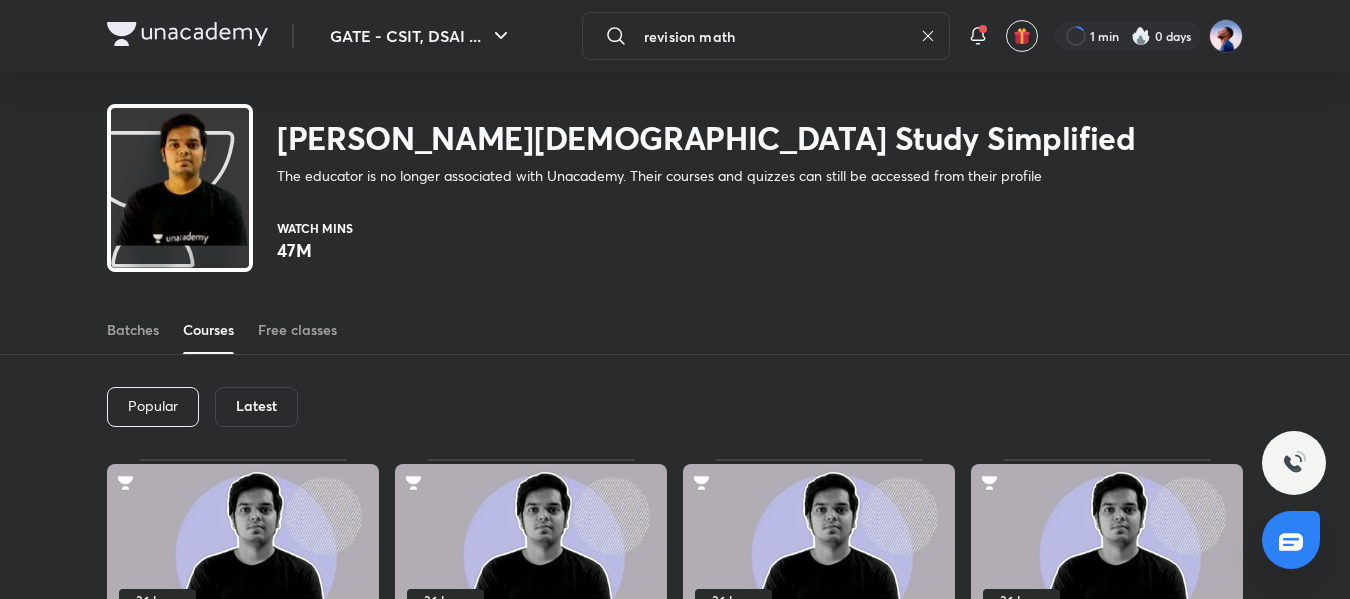 type on "revision math" 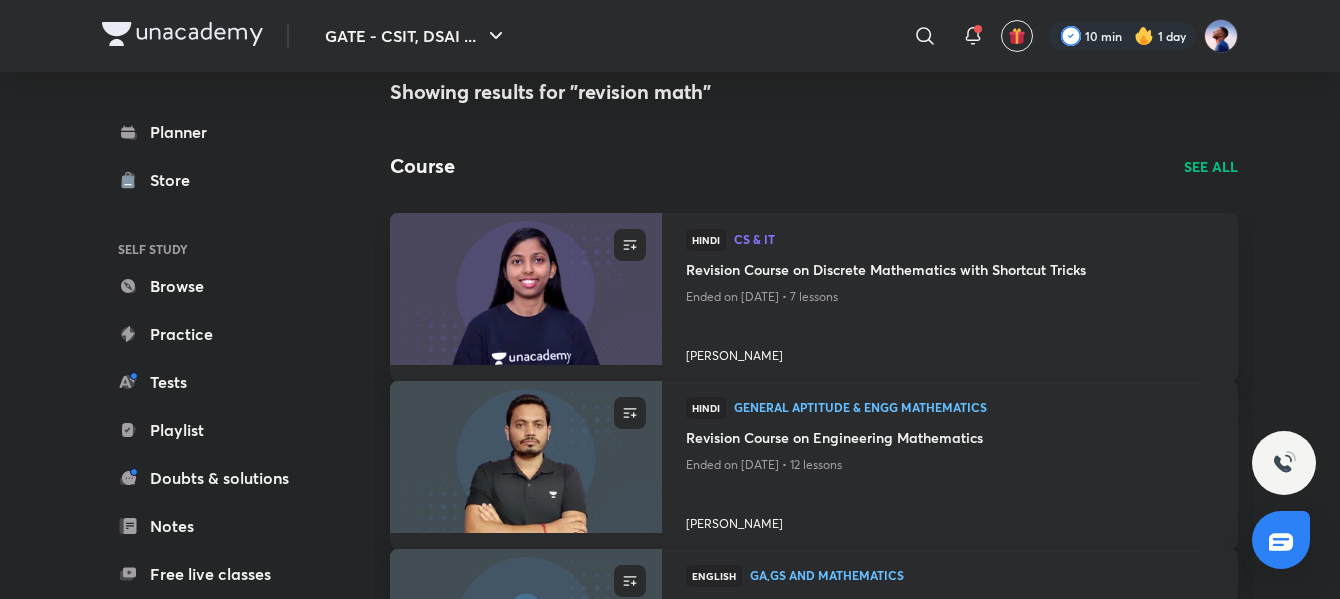 scroll, scrollTop: 0, scrollLeft: 0, axis: both 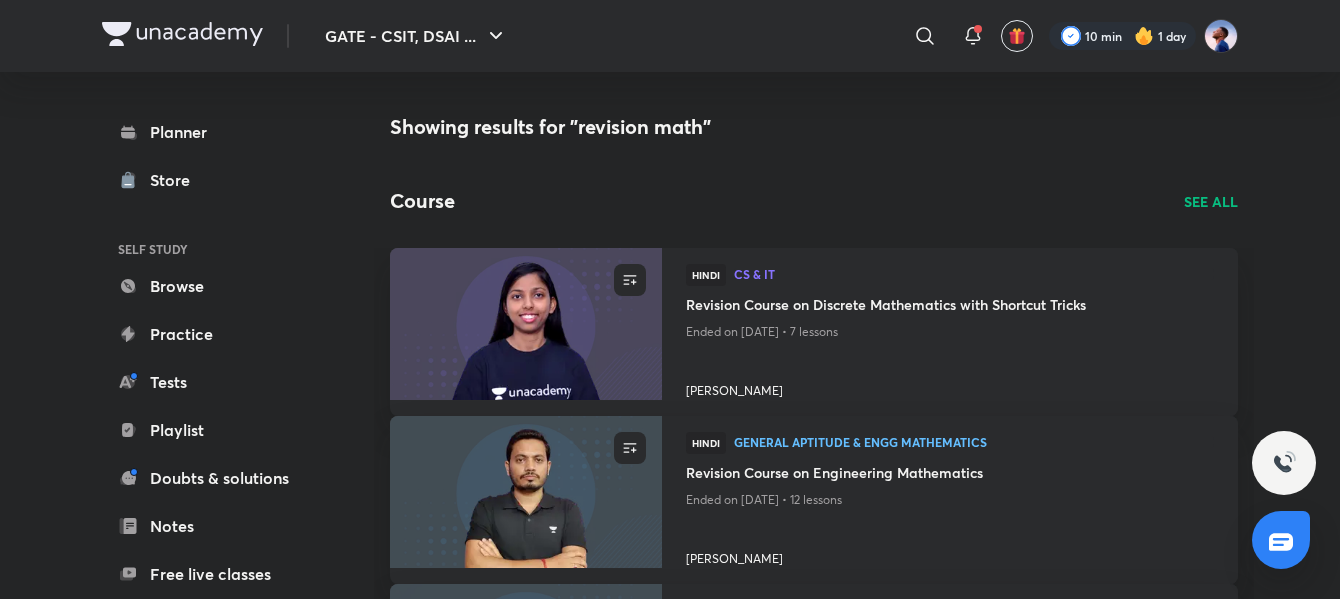 click on "SEE ALL" at bounding box center [1211, 201] 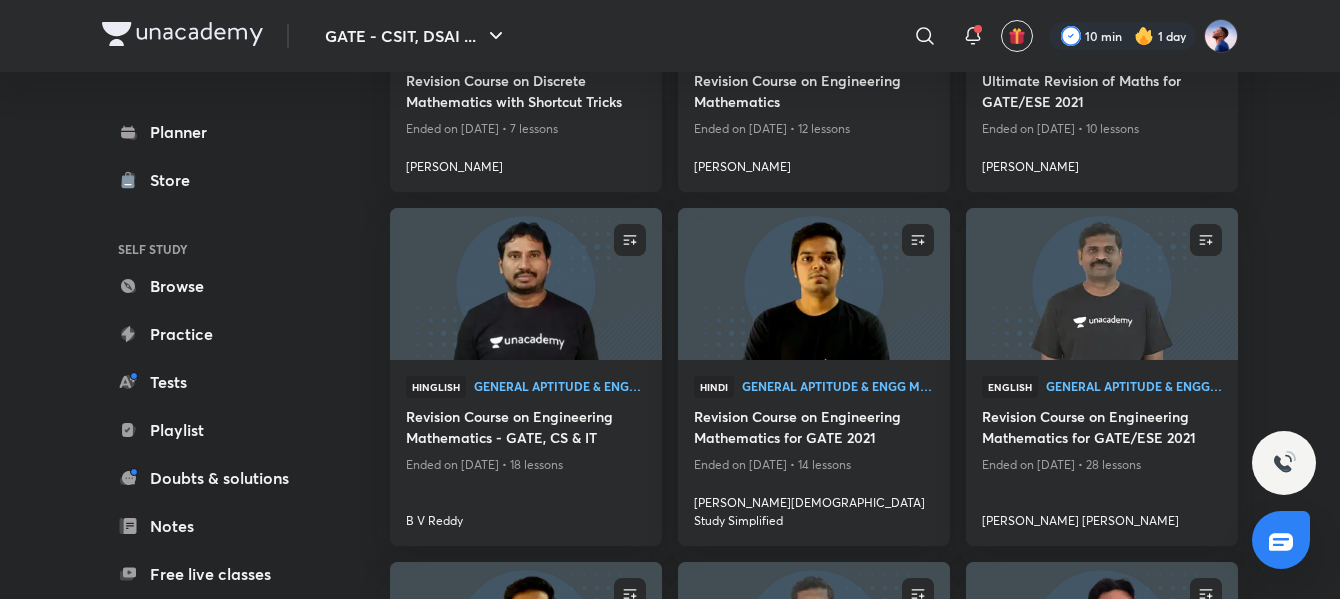 scroll, scrollTop: 300, scrollLeft: 0, axis: vertical 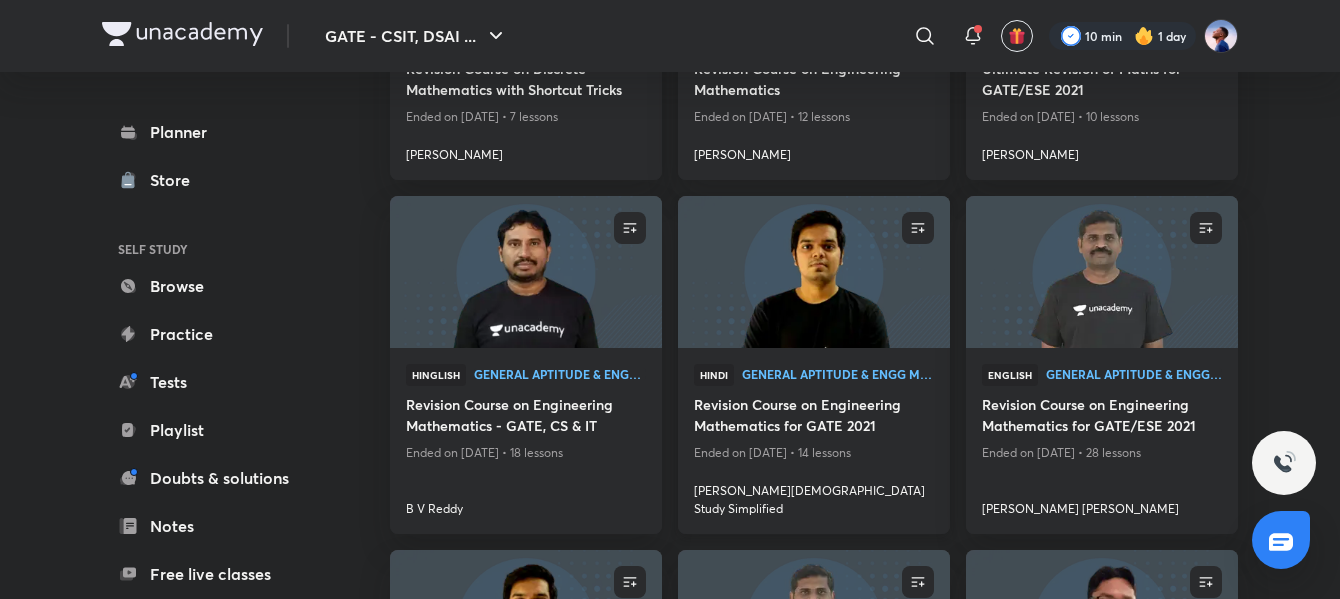 click on "Revision Course on Engineering Mathematics for GATE 2021" at bounding box center [814, 417] 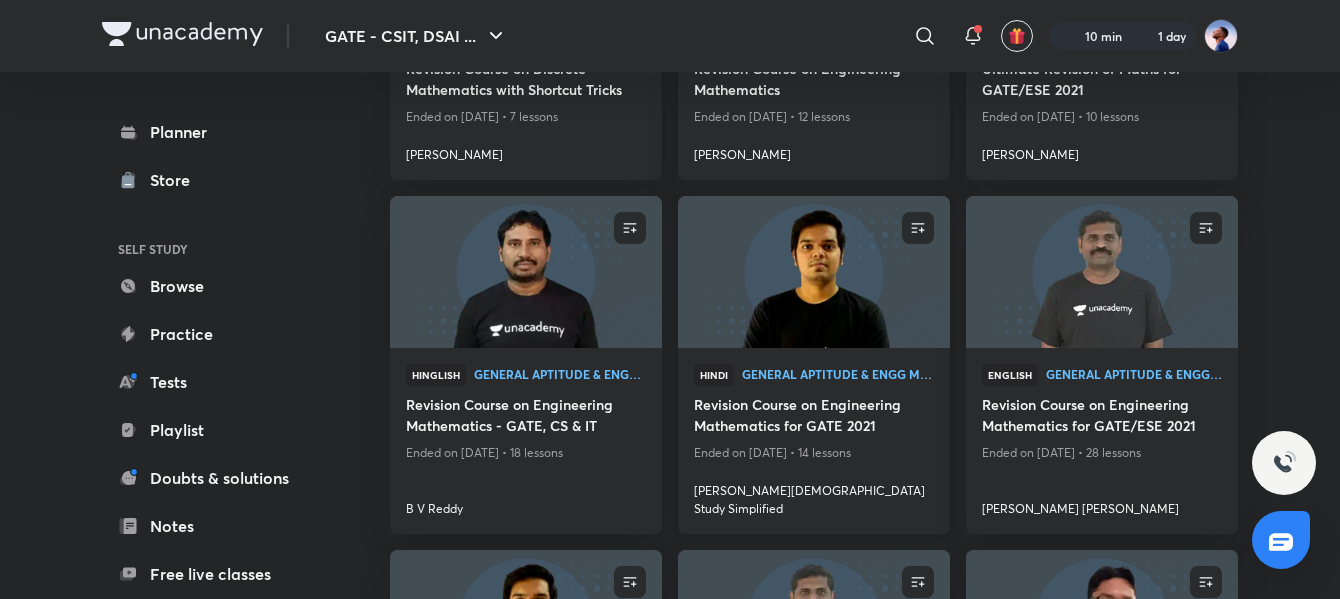 scroll, scrollTop: 300, scrollLeft: 0, axis: vertical 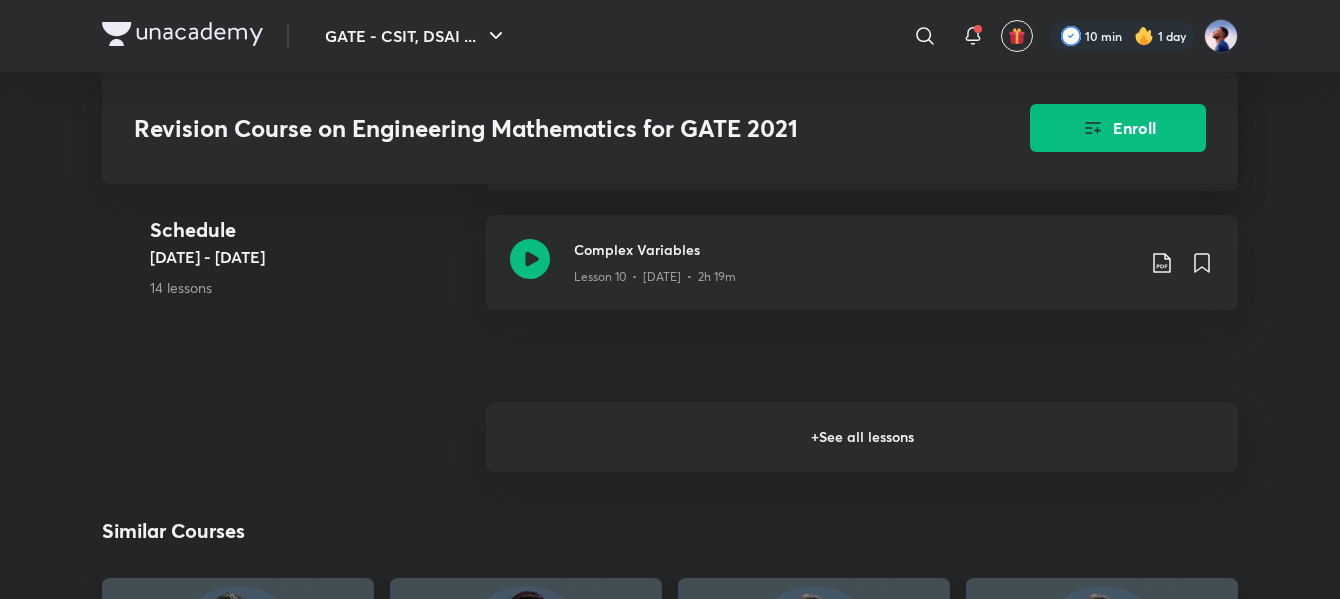 click on "+  See all lessons" at bounding box center (862, 437) 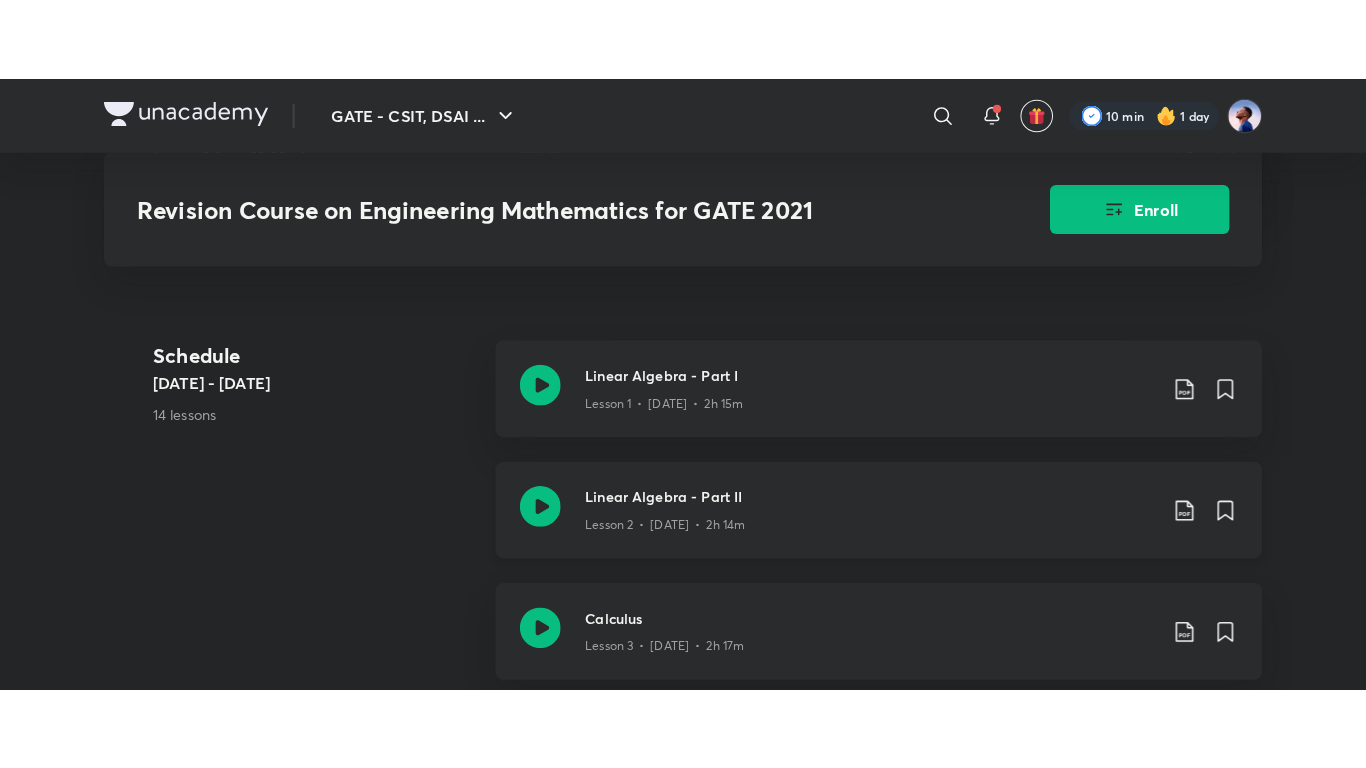 scroll, scrollTop: 700, scrollLeft: 0, axis: vertical 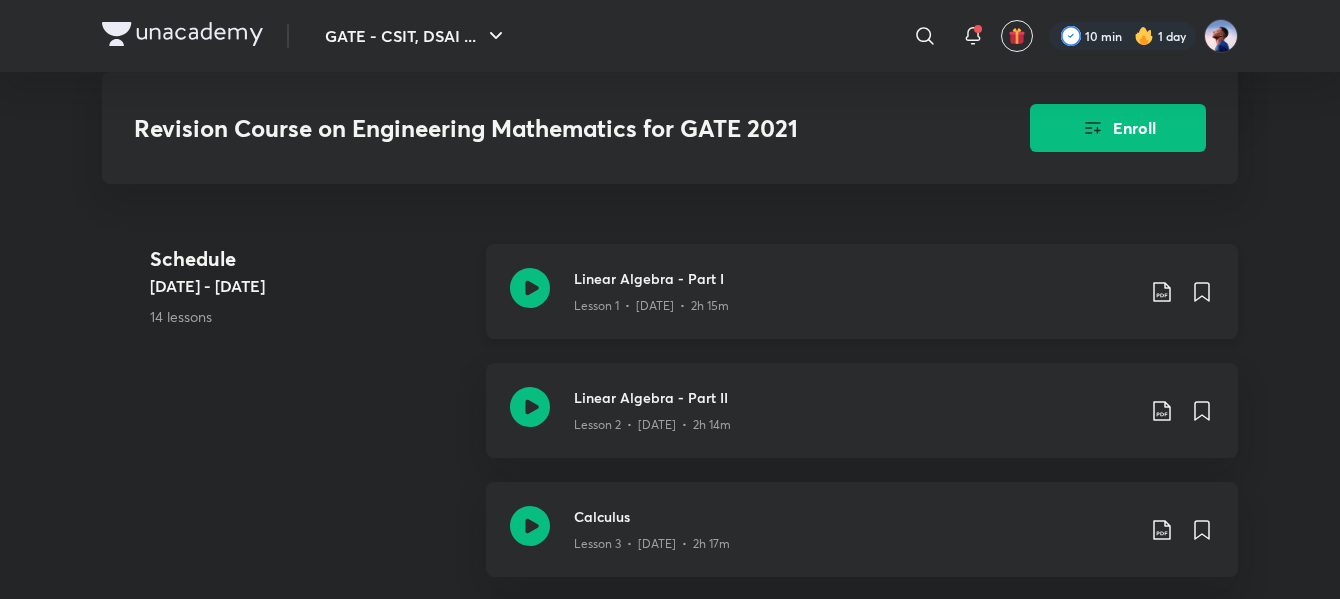click 